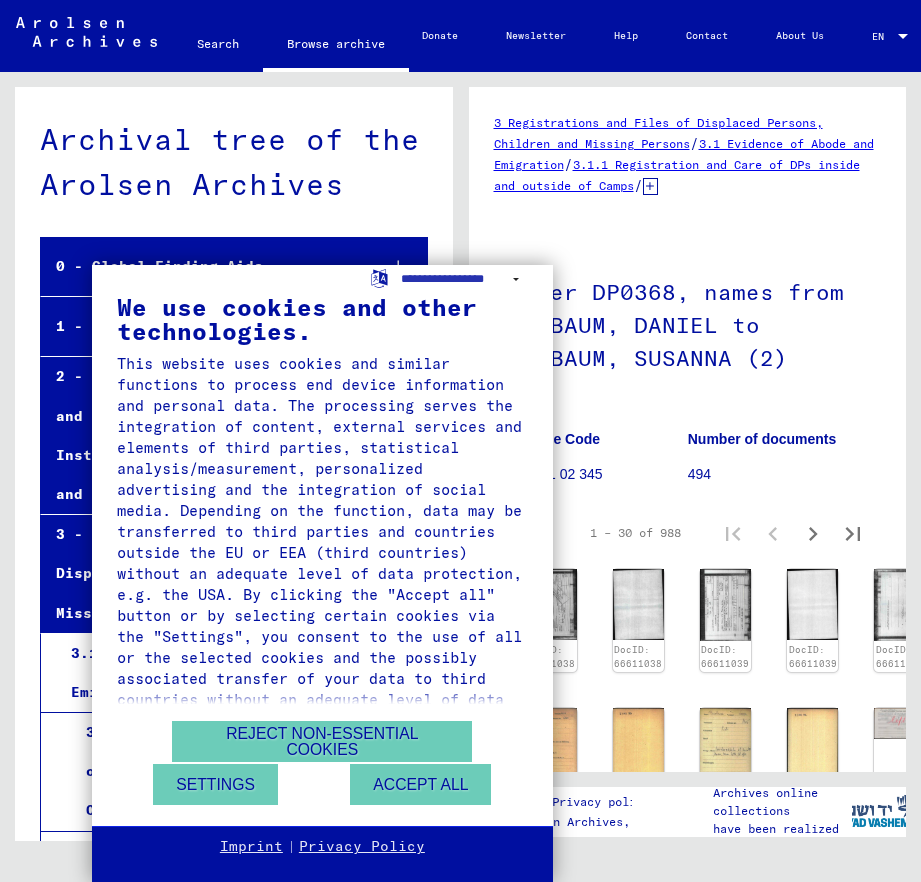 scroll, scrollTop: 0, scrollLeft: 0, axis: both 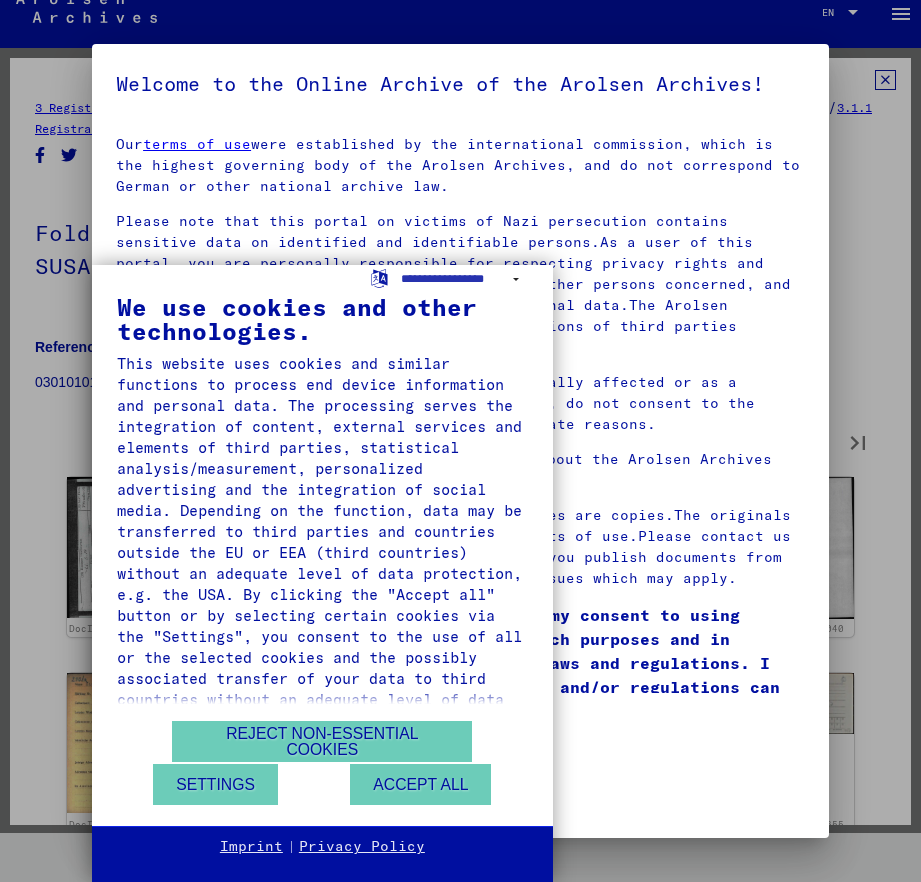 type on "*" 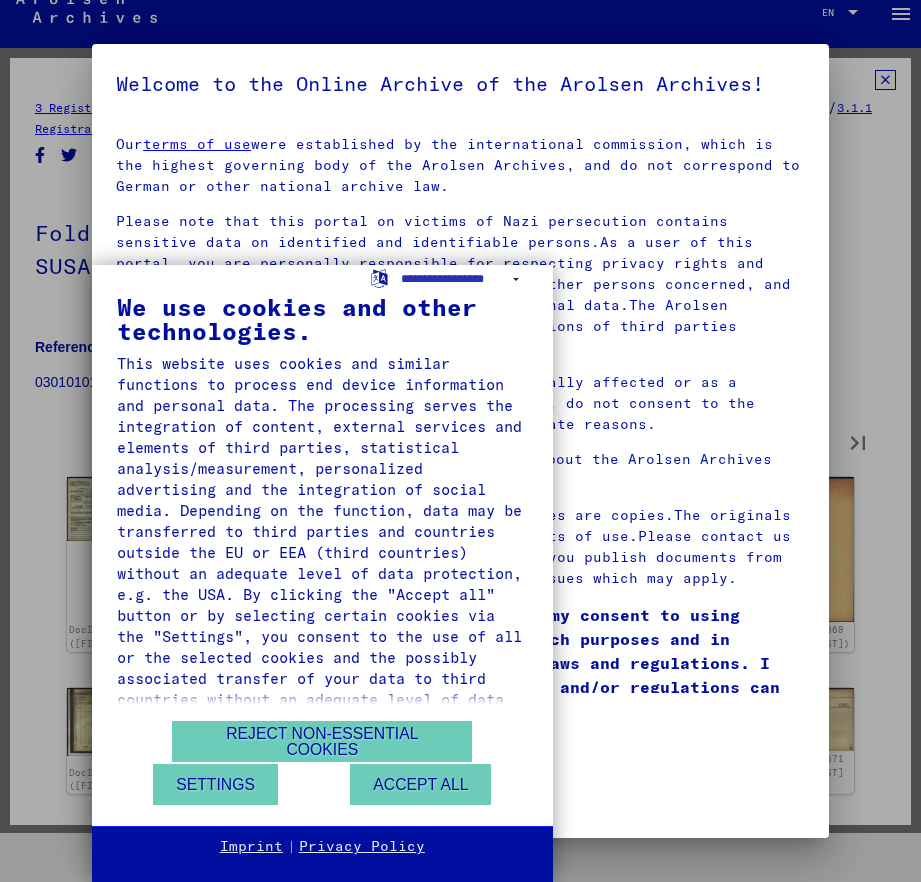 type on "*" 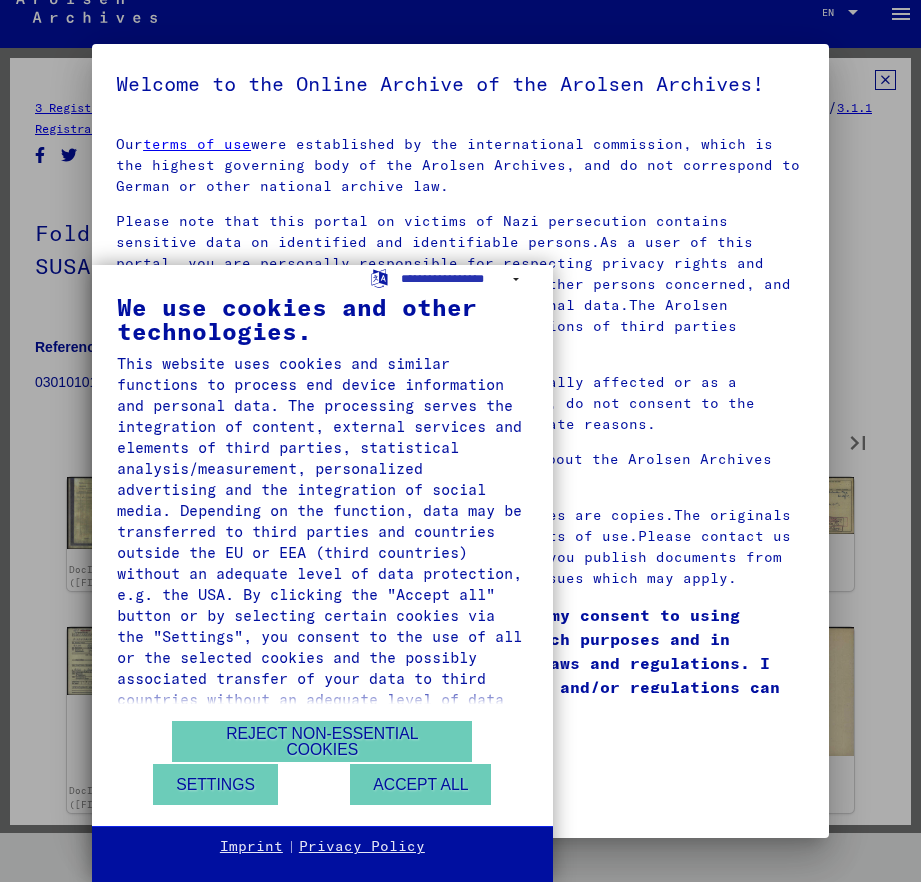 type on "*" 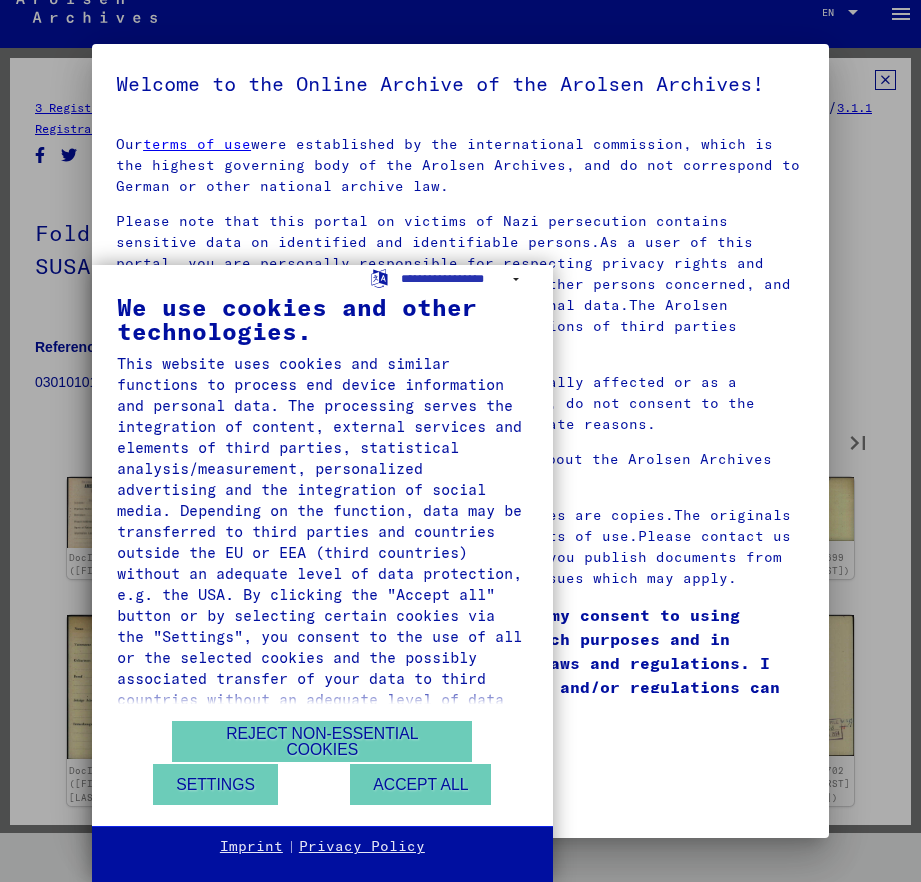 type on "*" 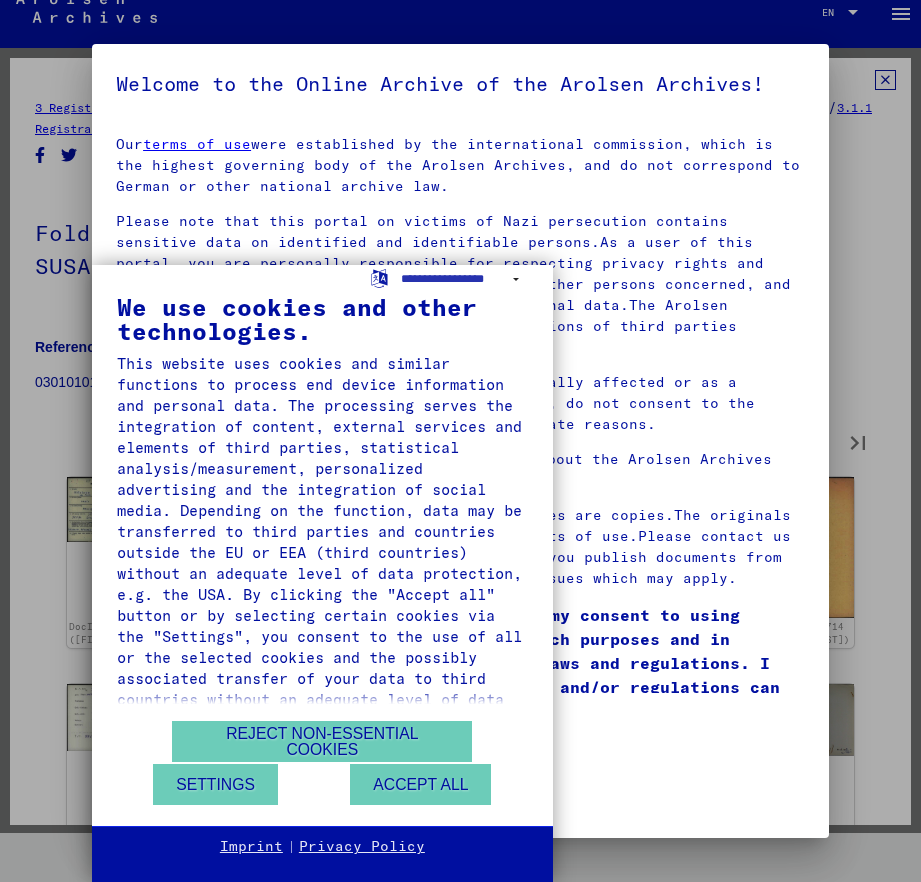 type on "*" 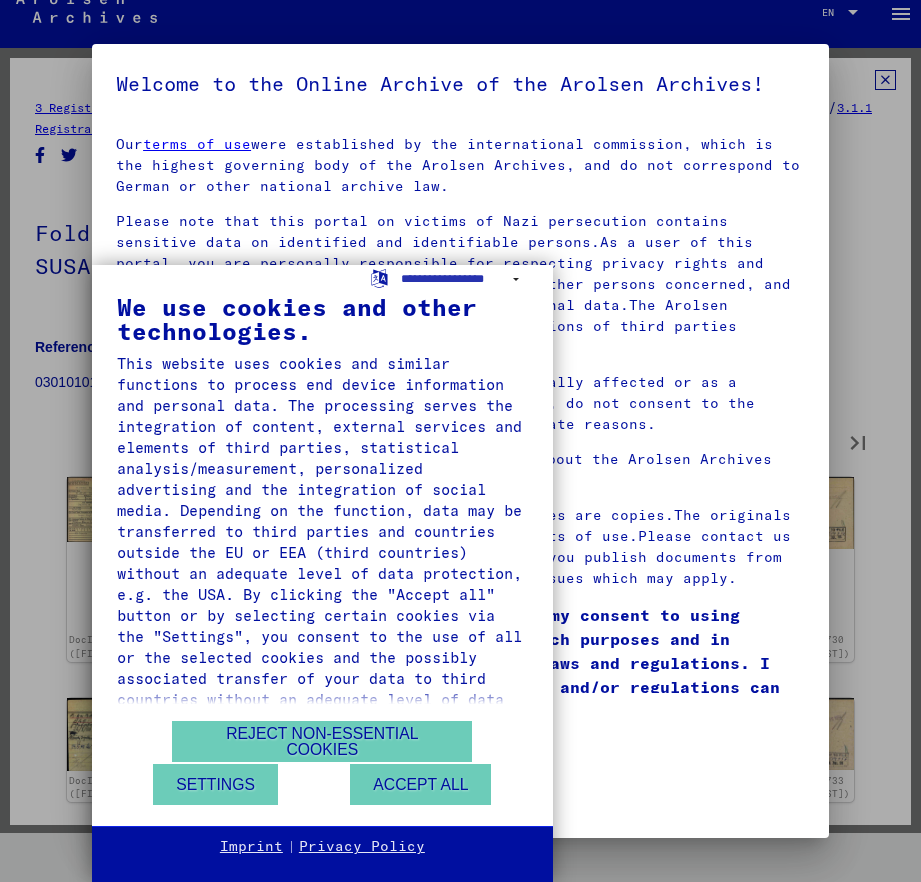 type on "*" 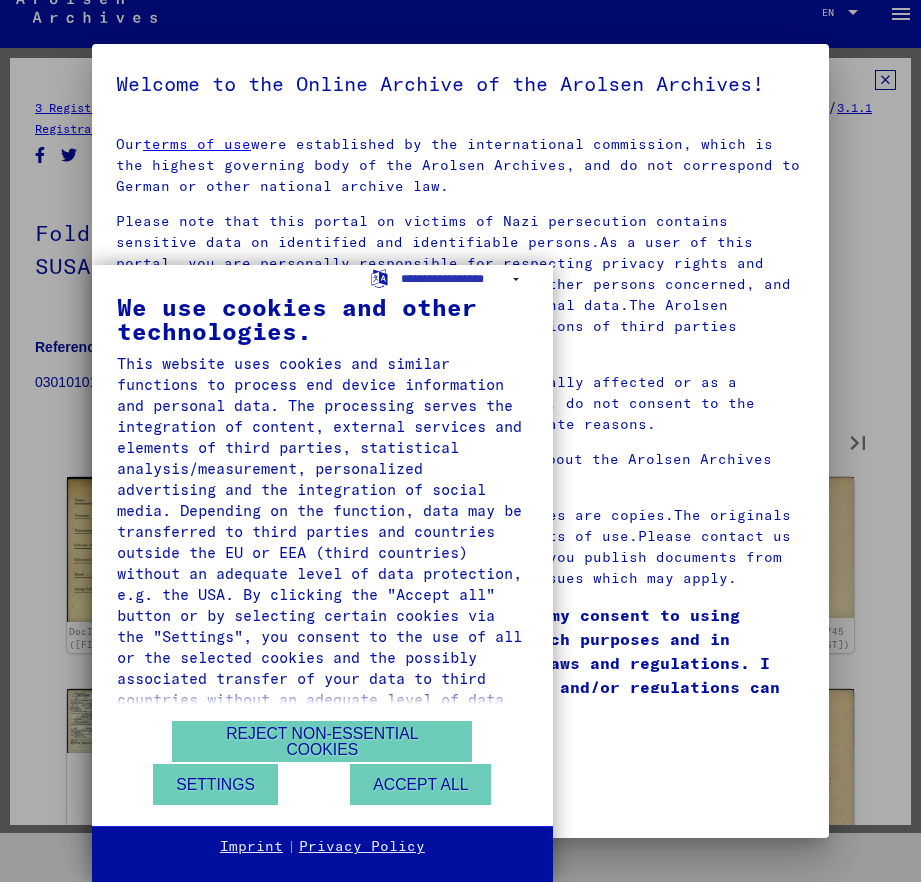 type on "*" 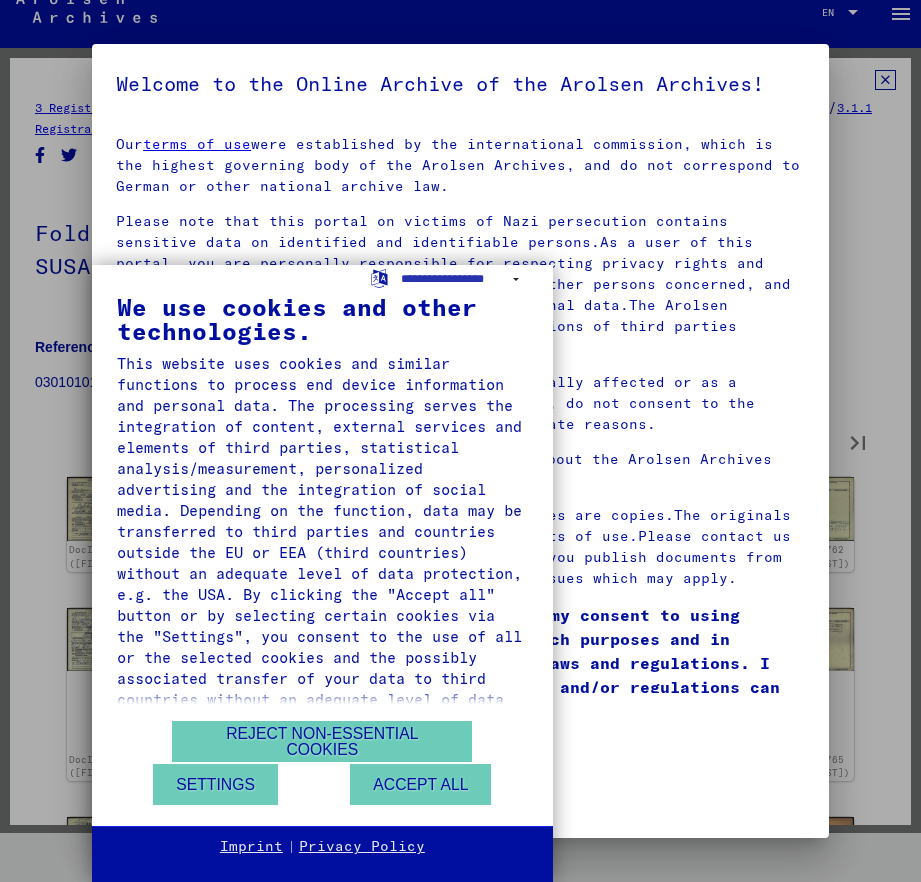 type on "*" 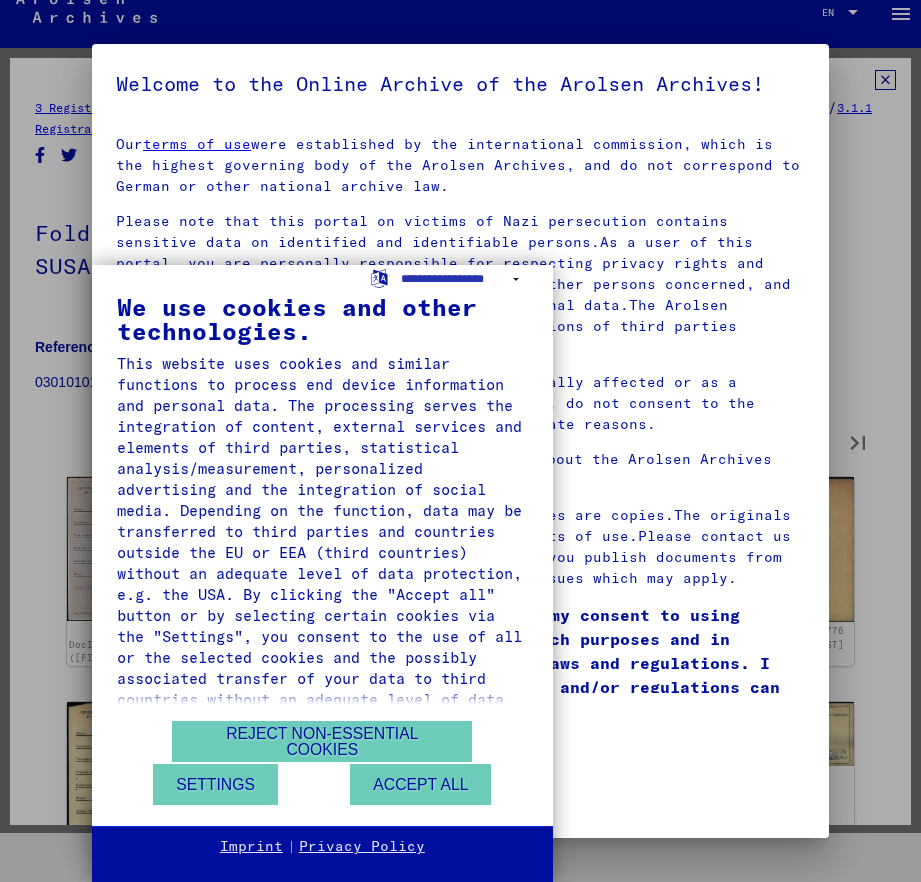 type on "**" 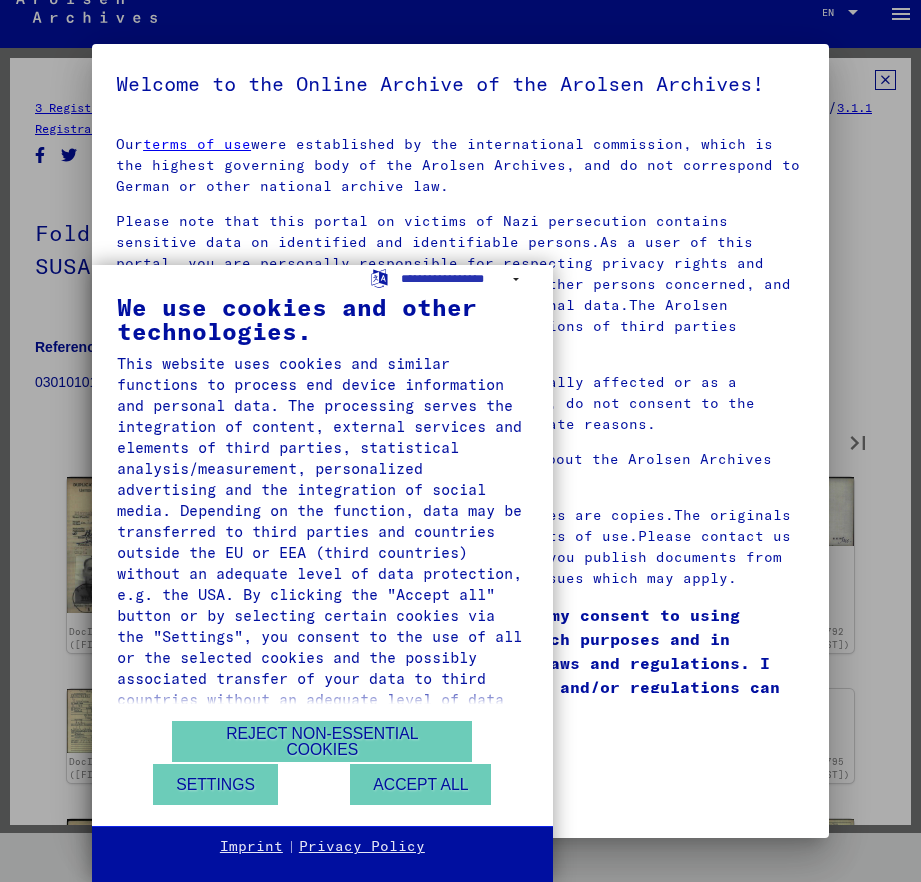 type on "**" 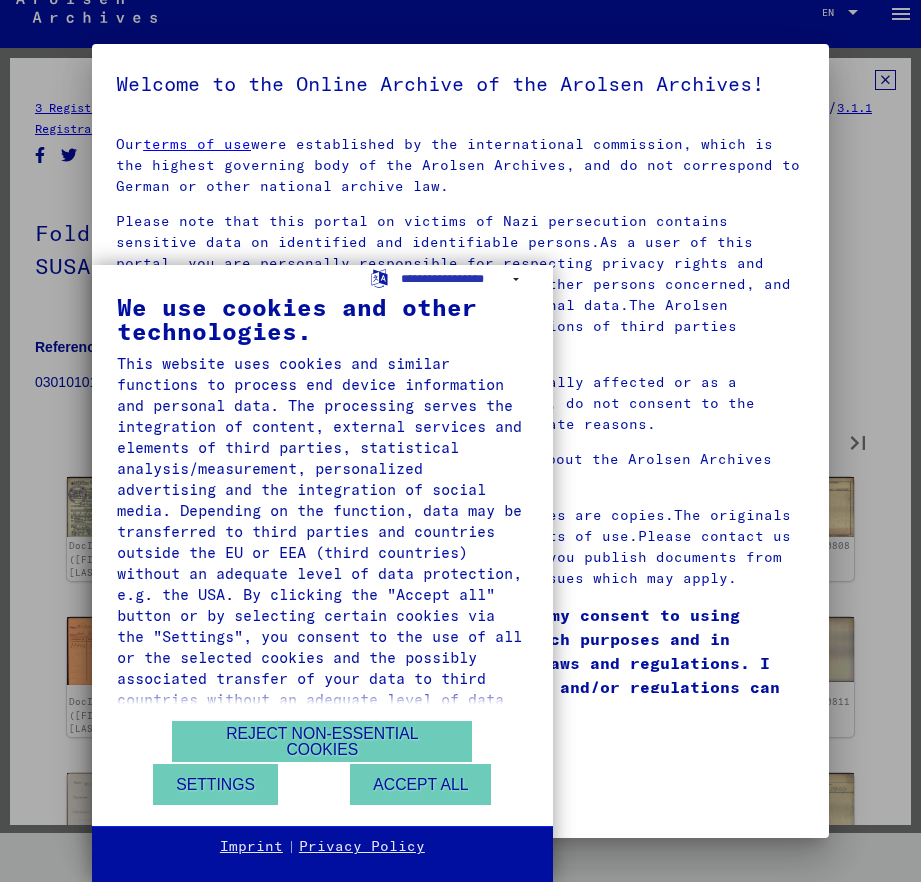 type on "**" 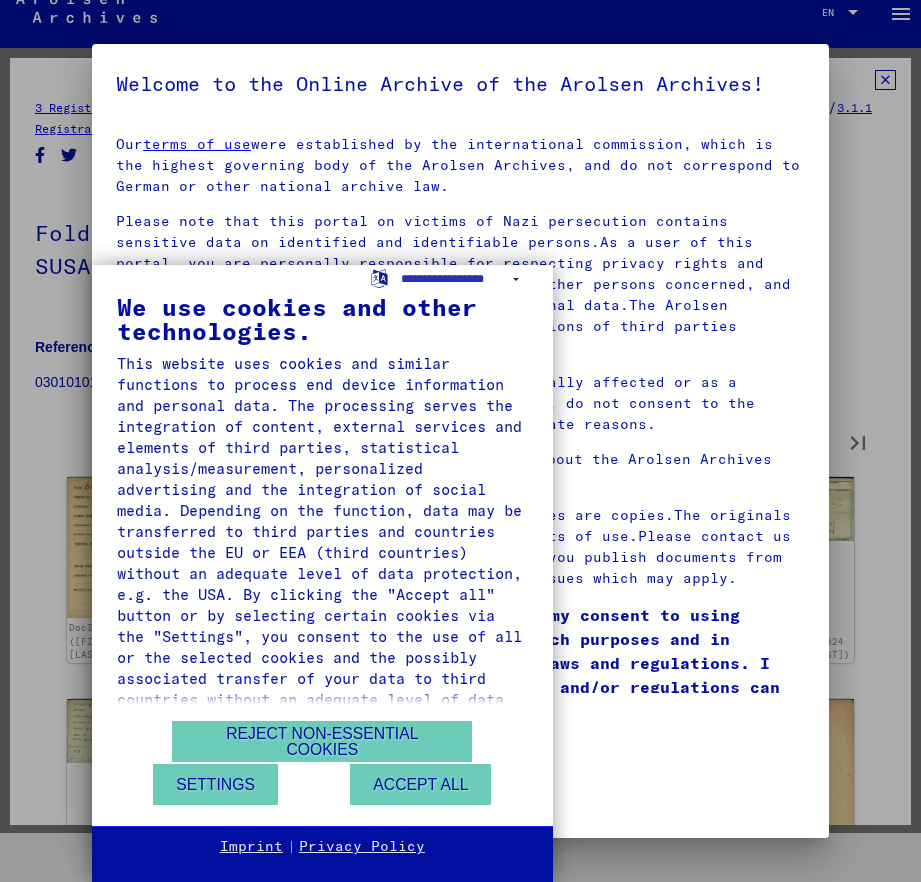 type on "**" 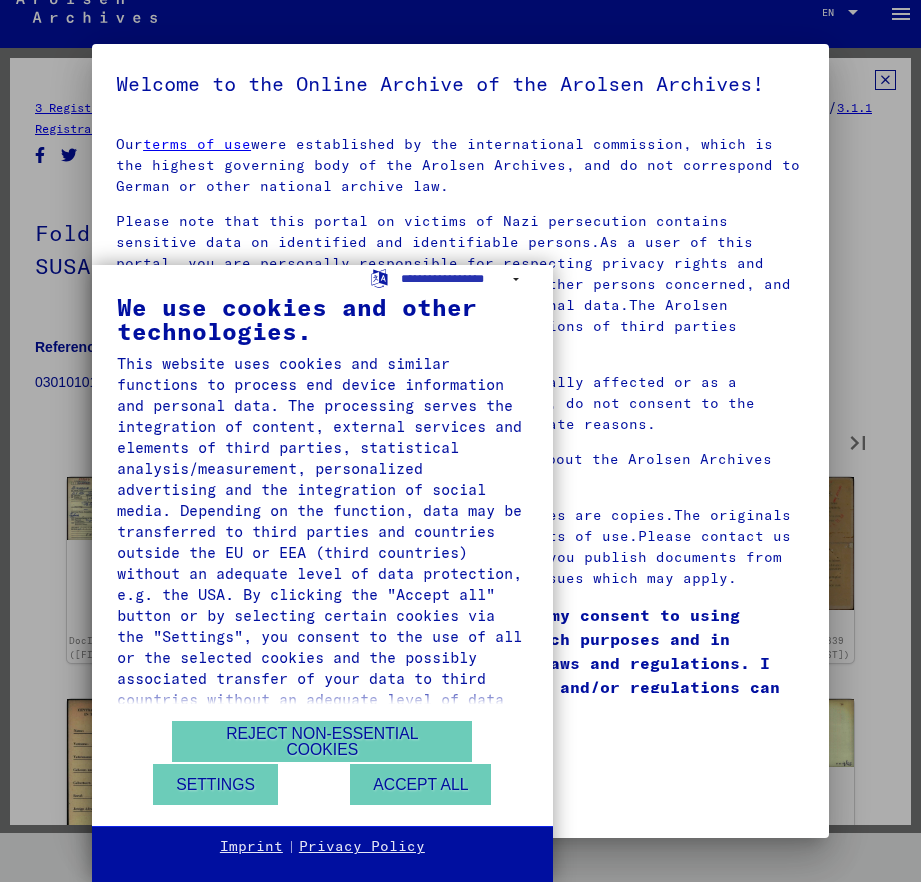 type on "**" 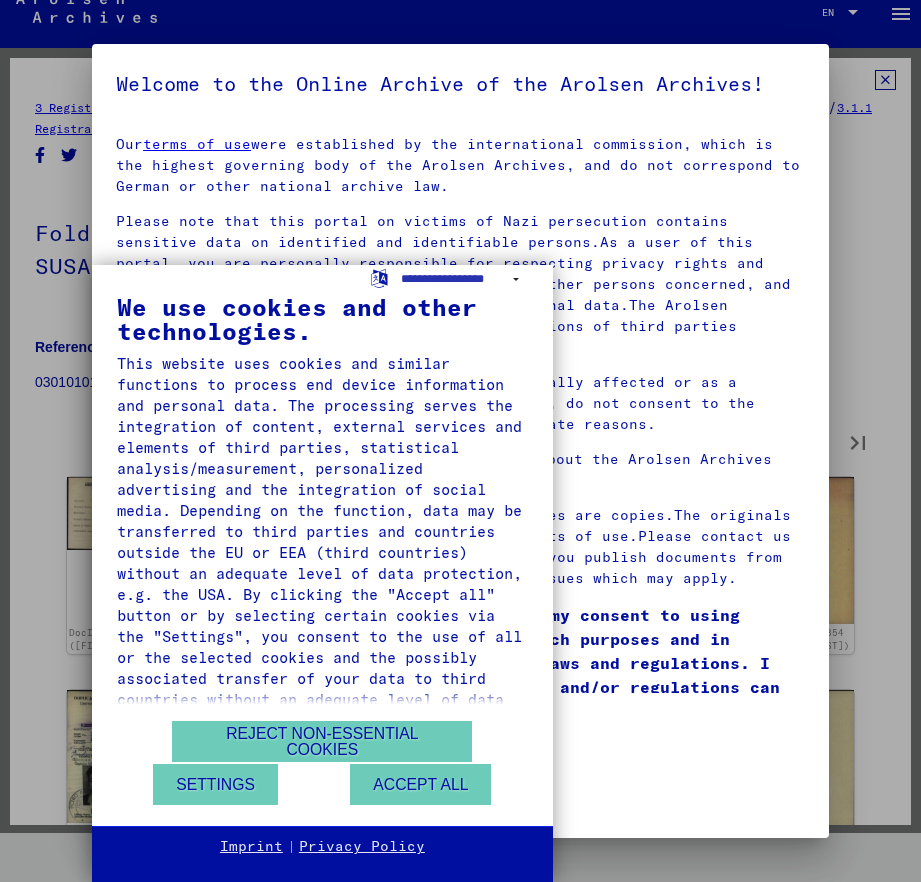 type on "**" 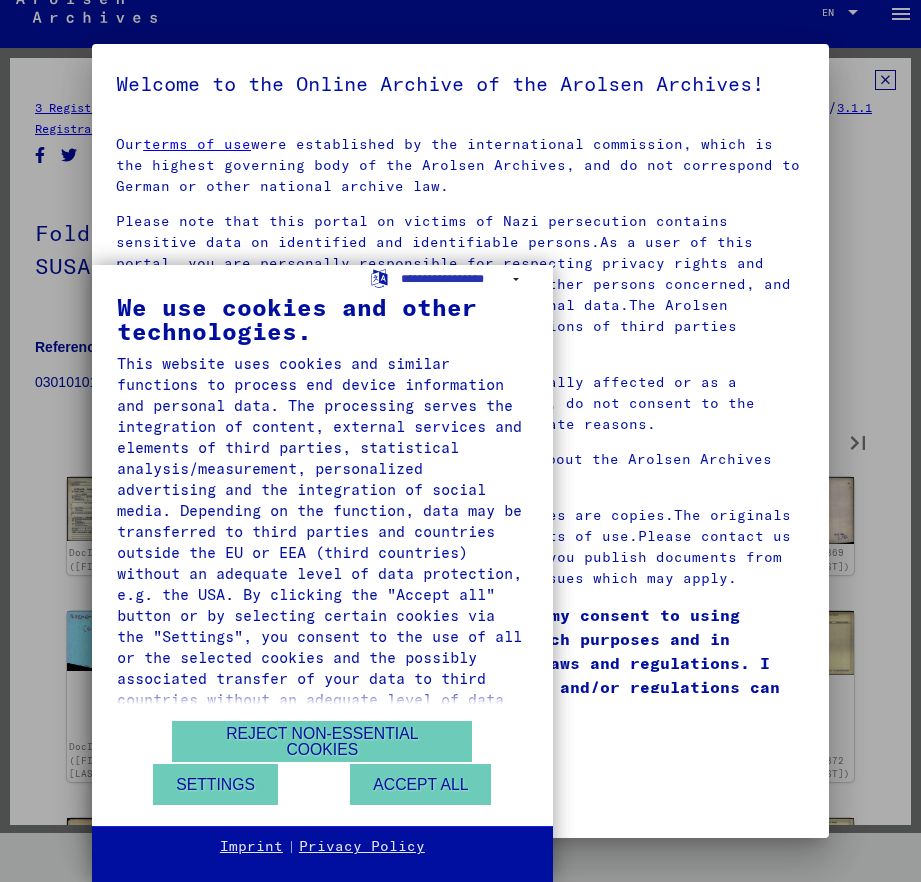type on "**" 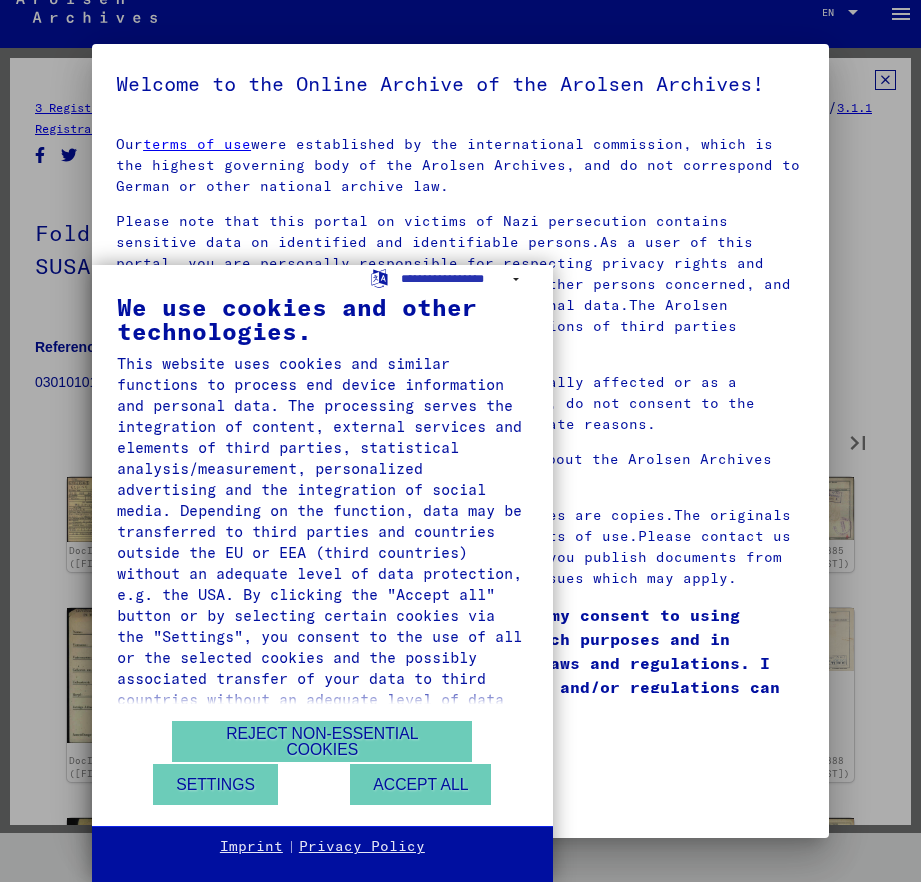 type on "**" 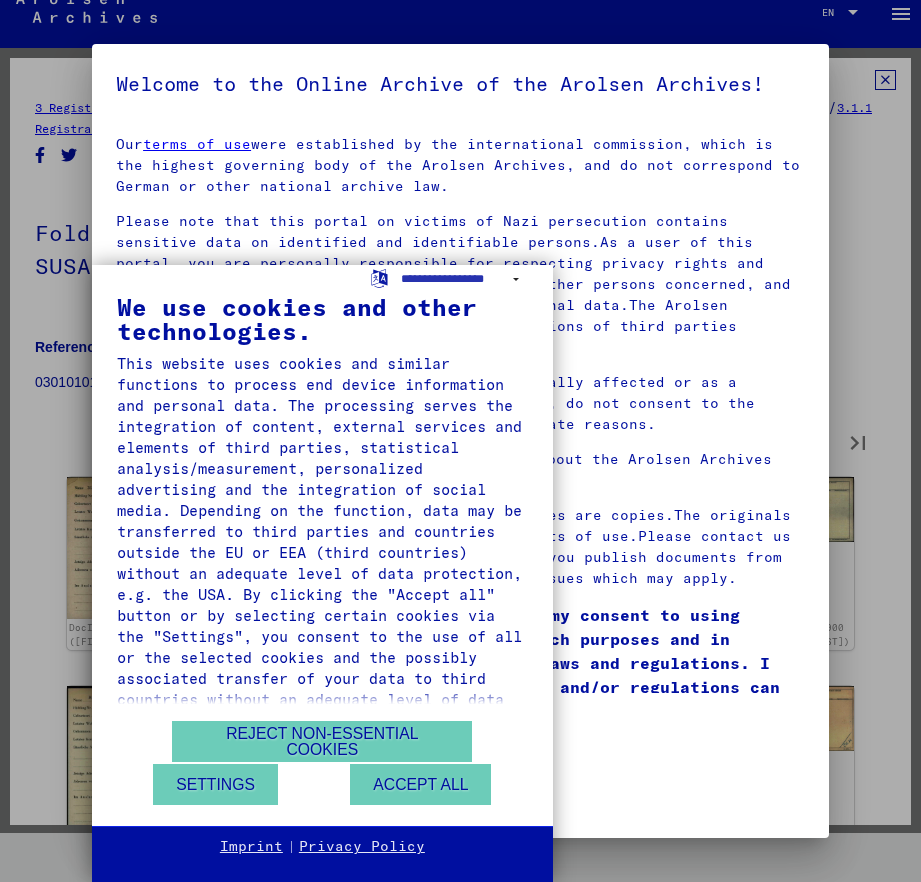 type on "**" 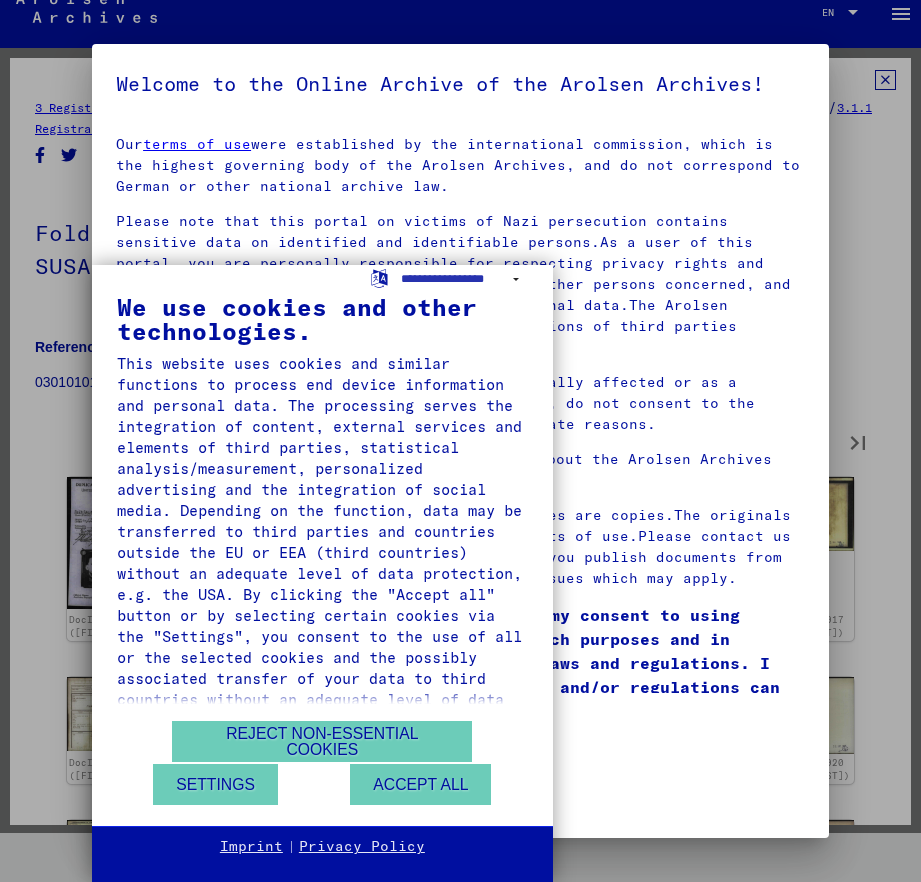 type on "**" 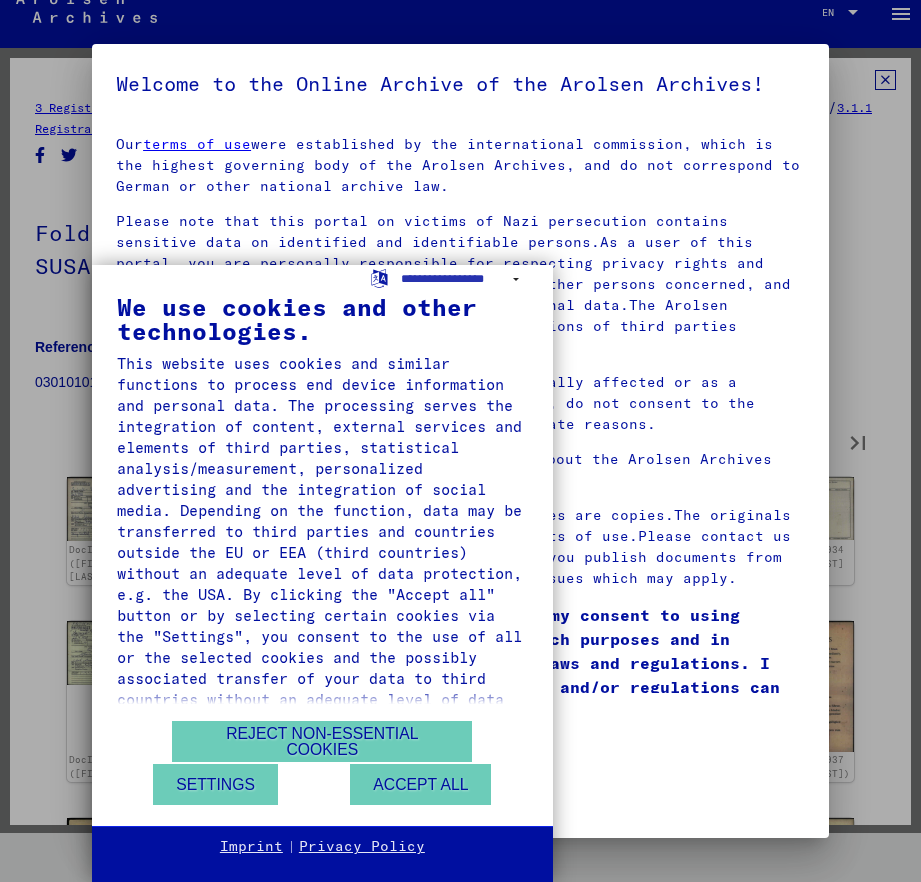 type on "**" 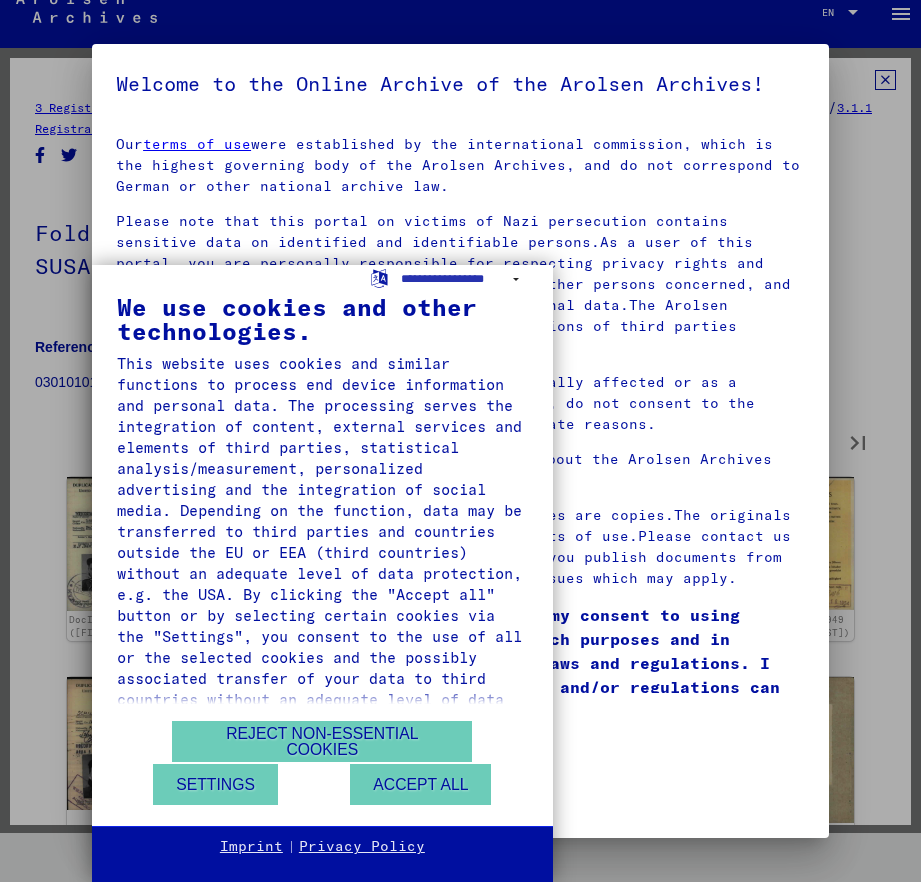 type on "**" 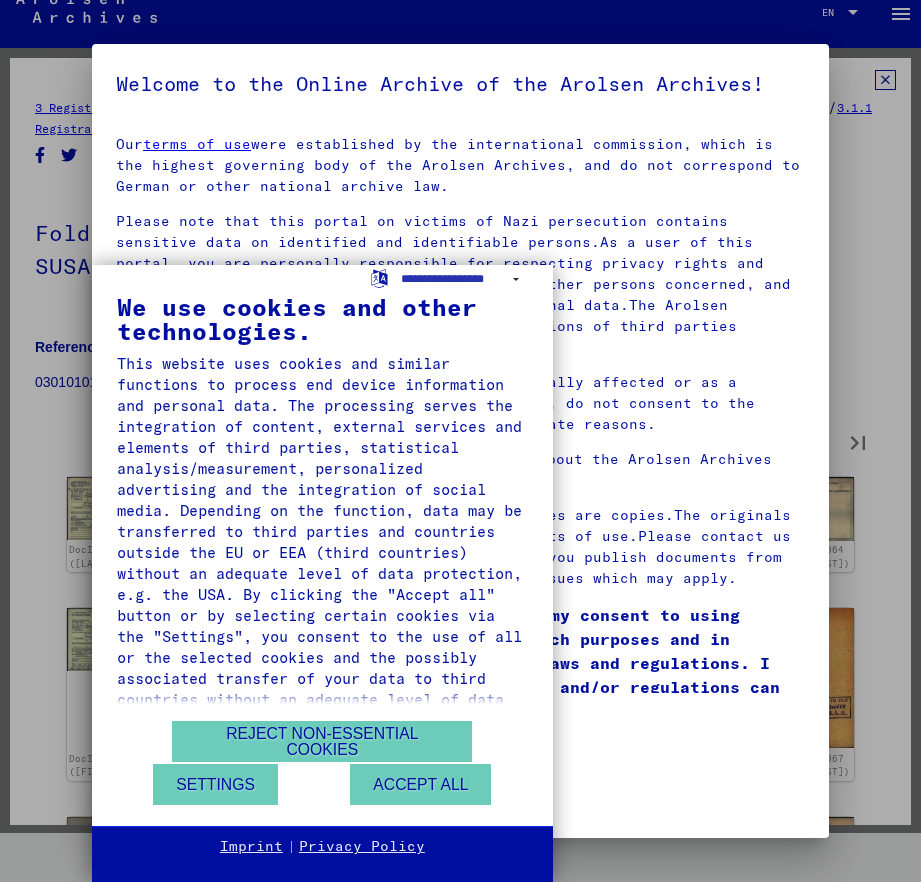 type on "**" 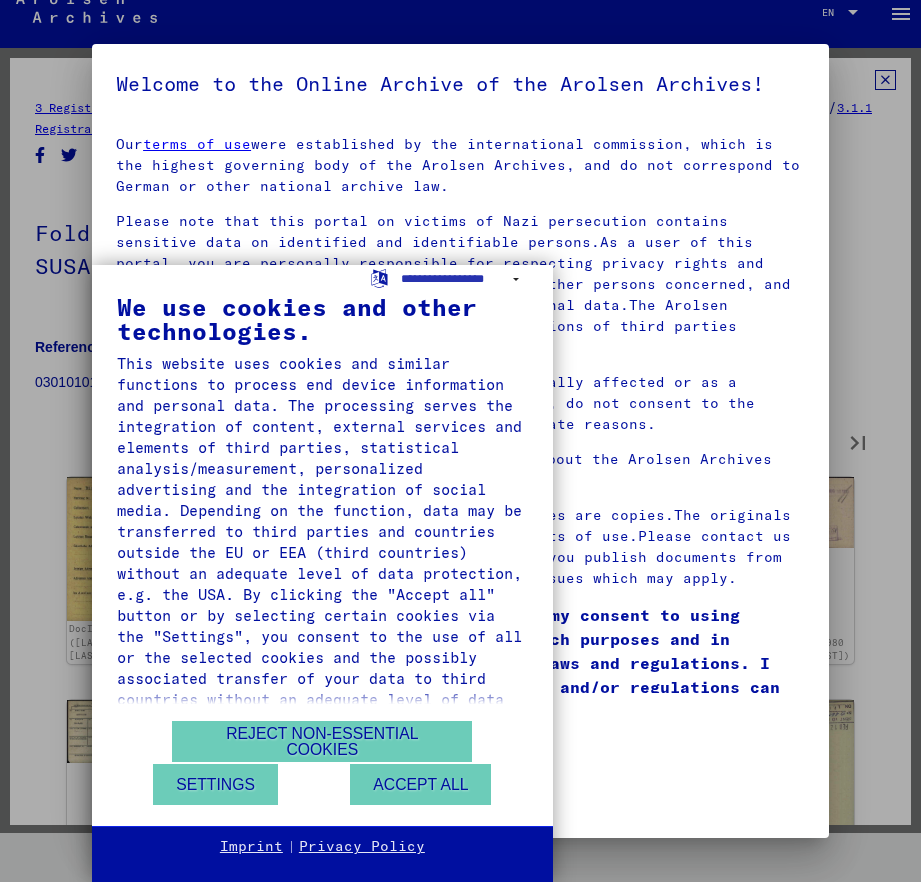 type on "**" 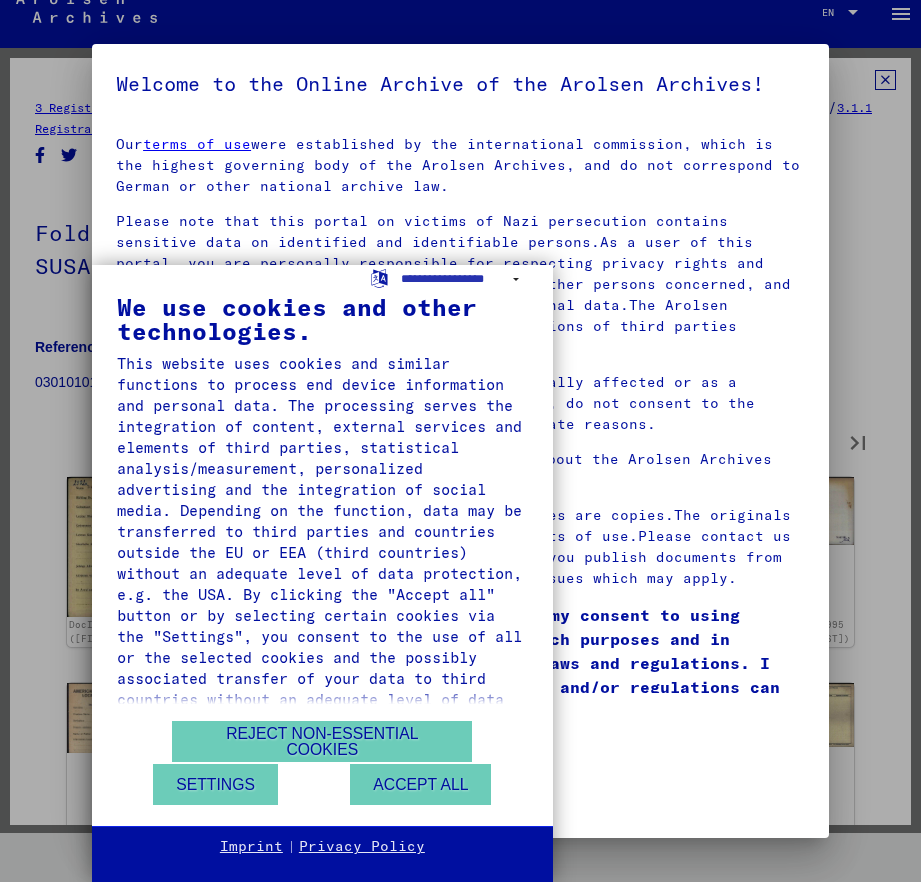 type on "**" 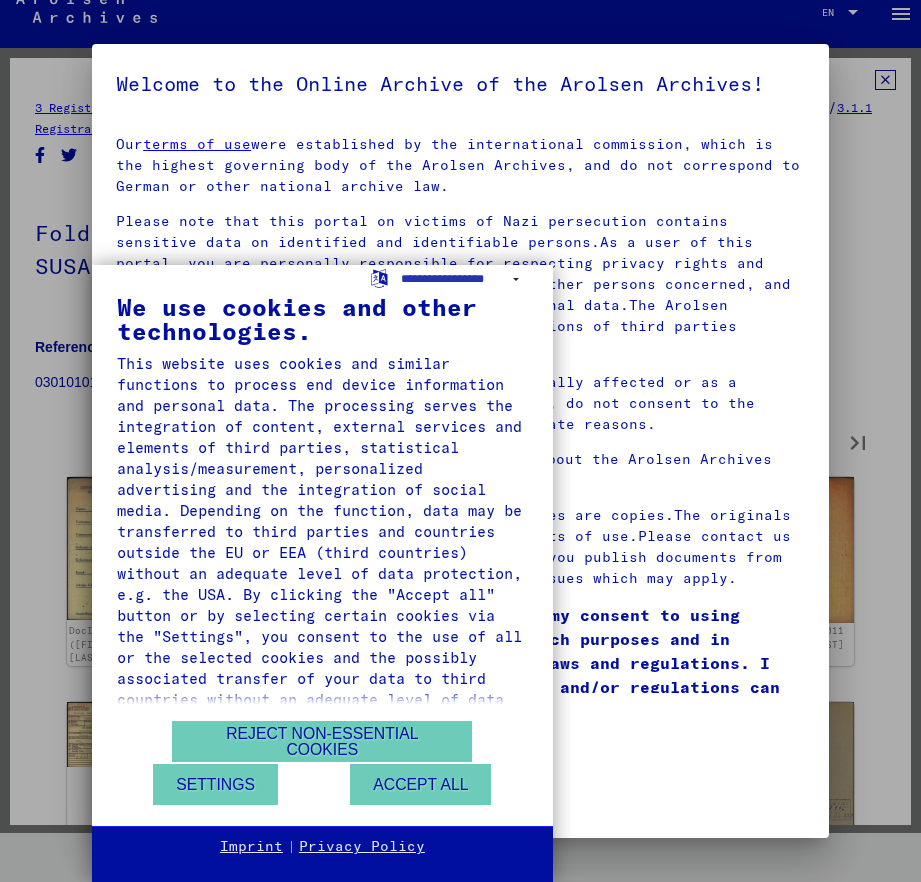 type on "**" 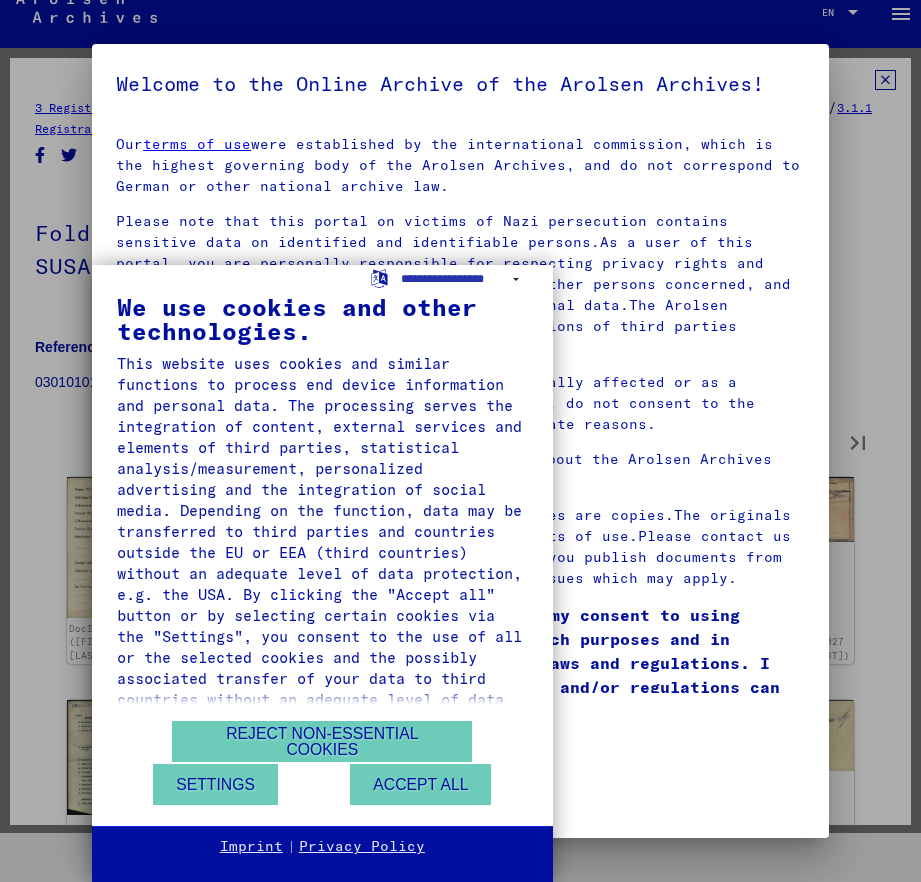 type on "**" 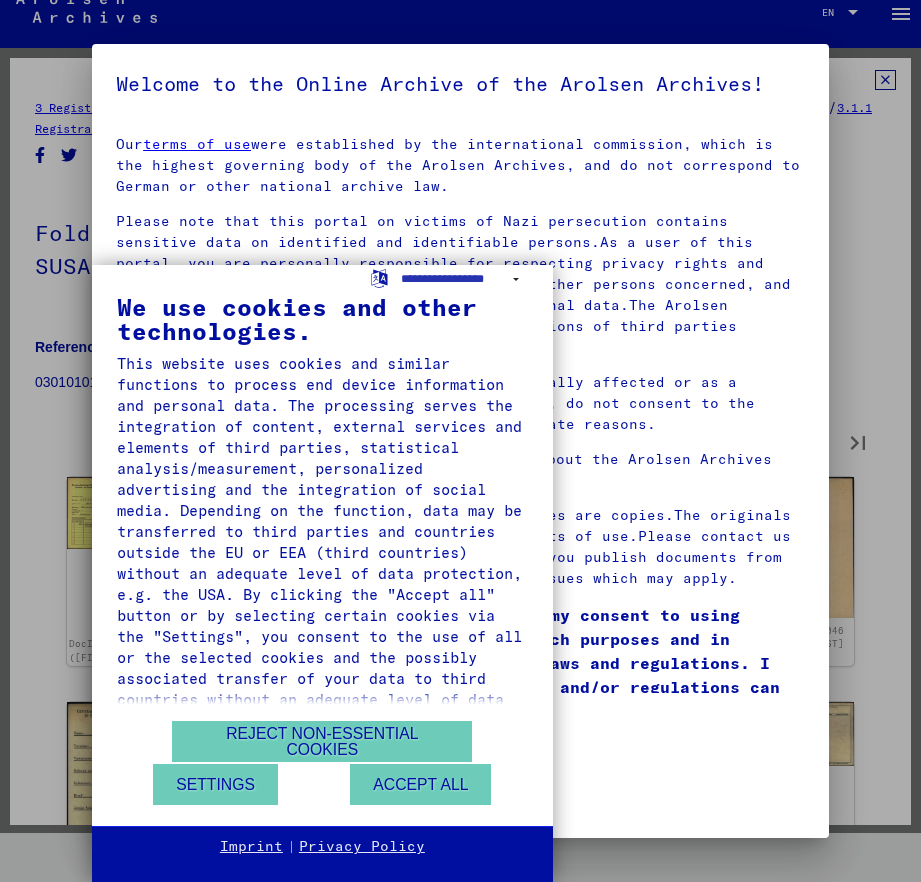 type on "**" 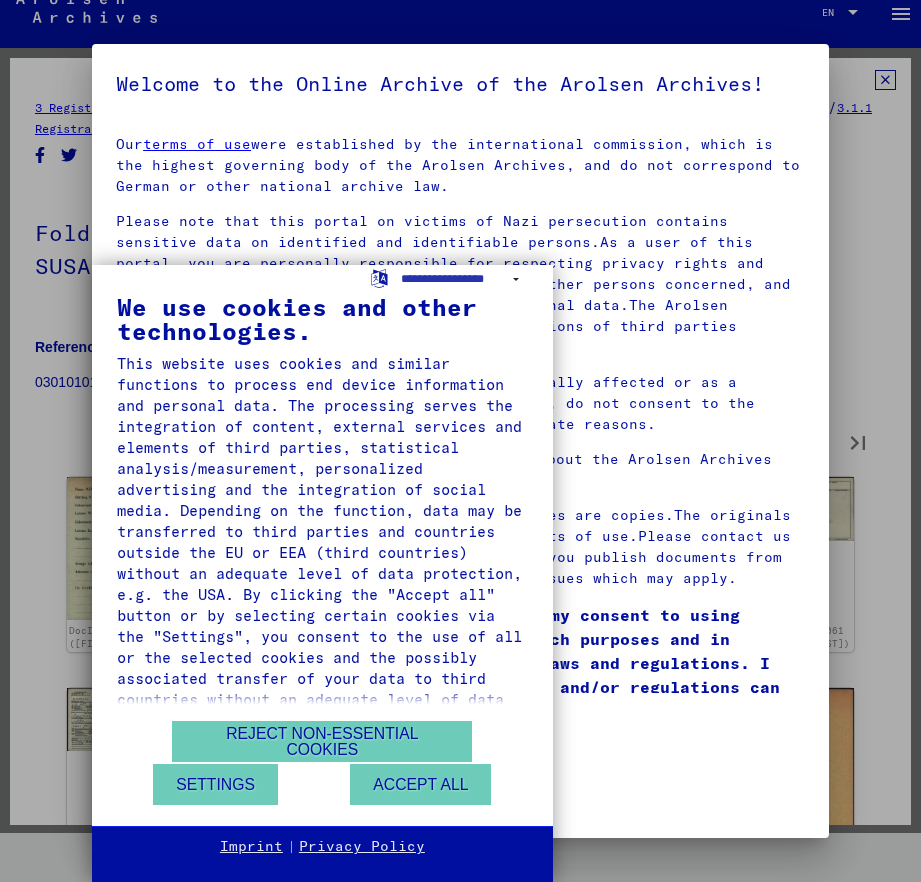 type on "**" 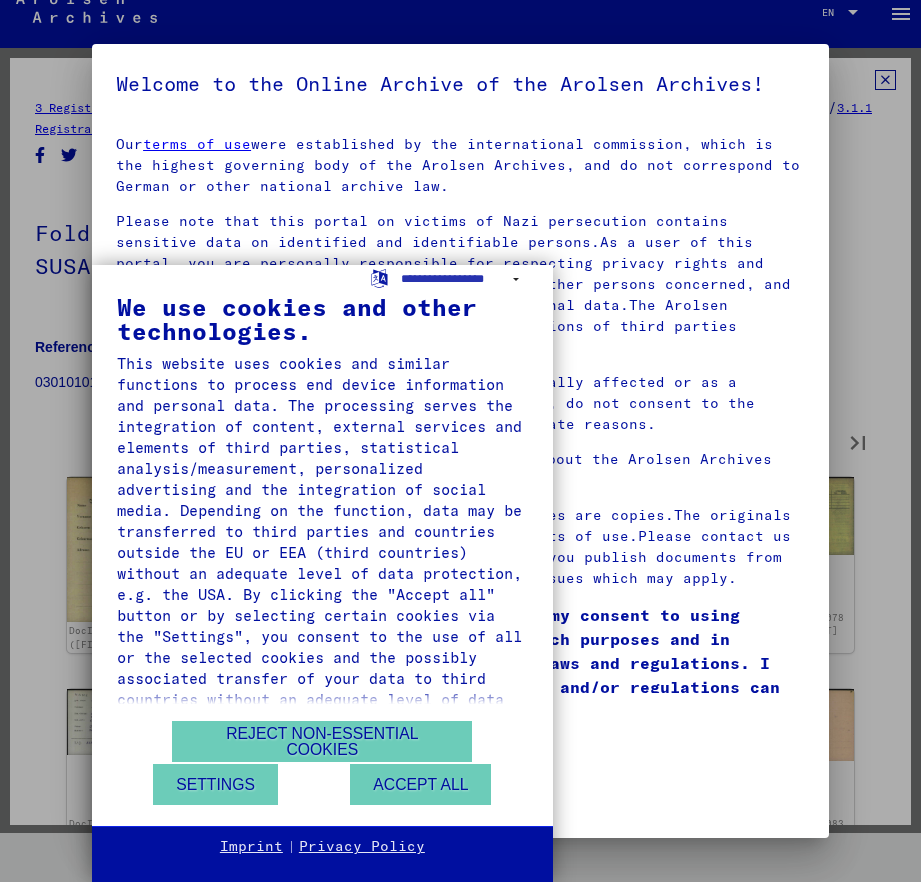 type on "**" 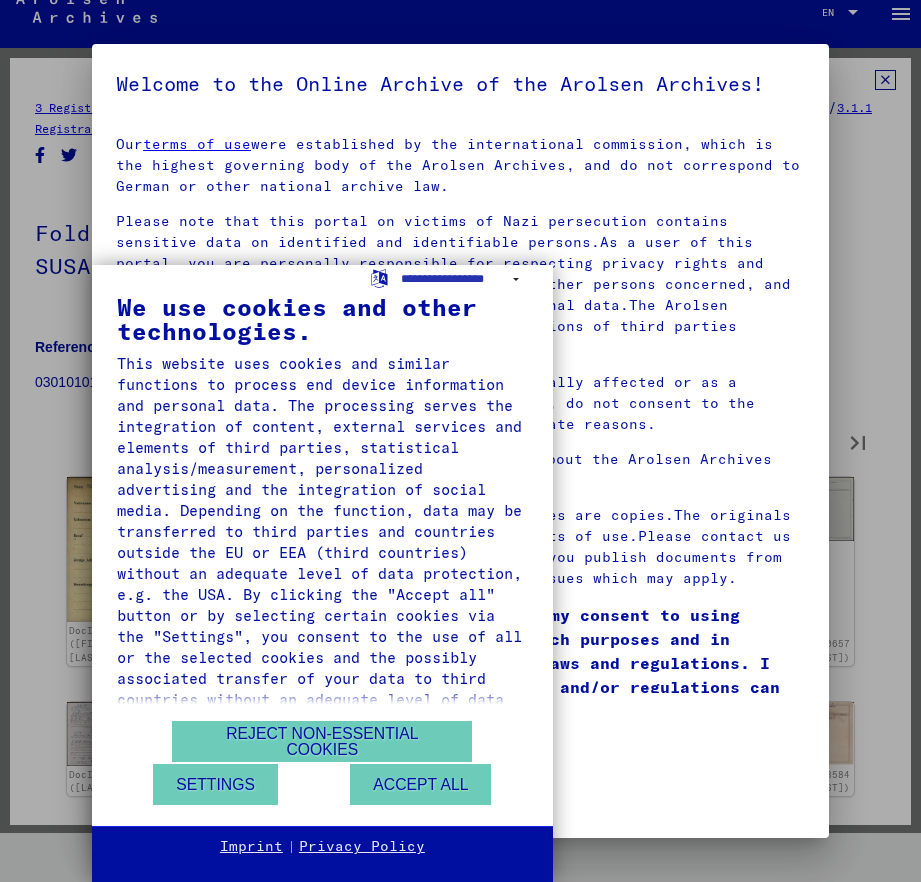 type on "**" 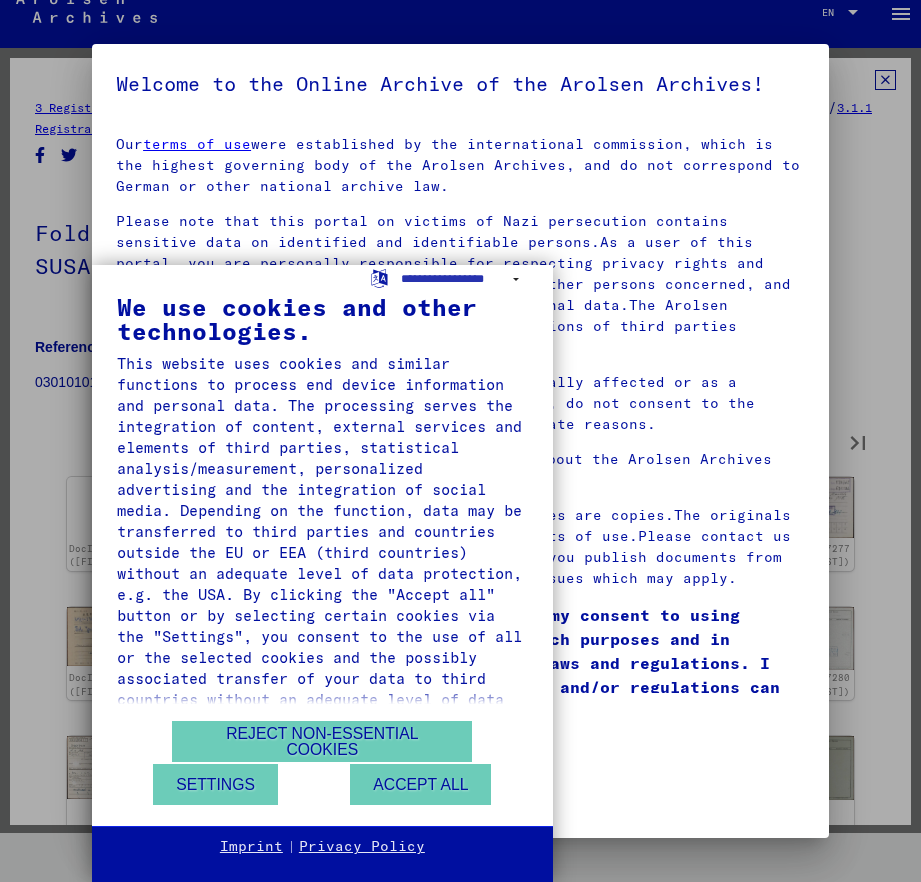 type on "**" 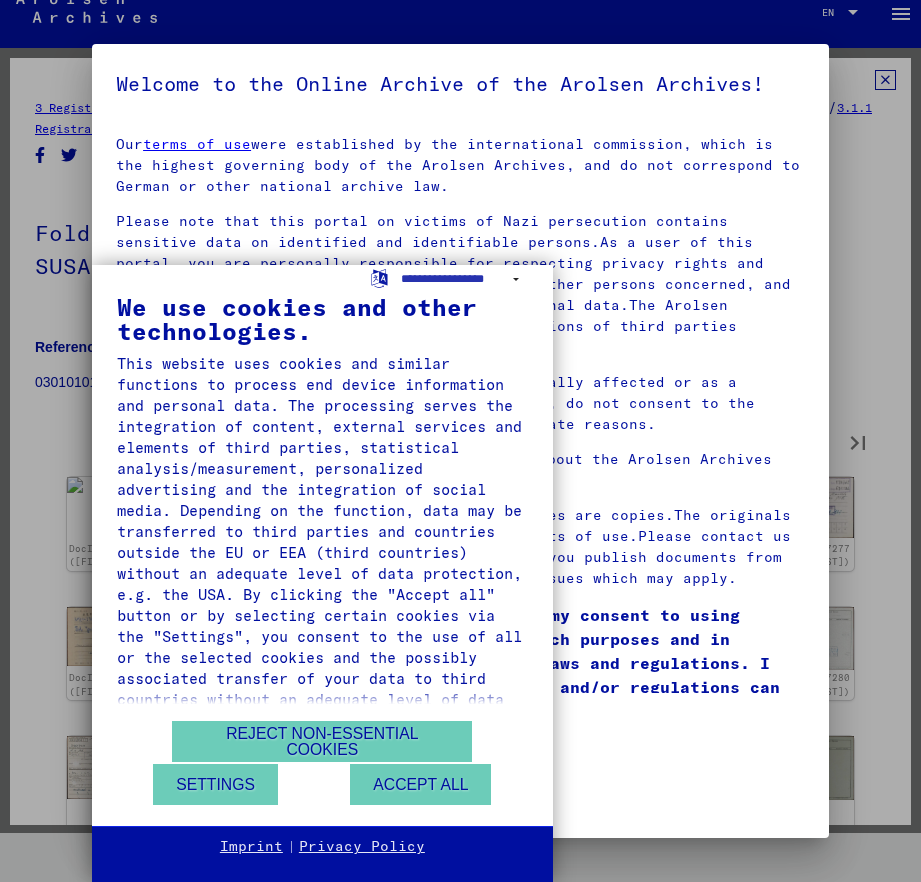 type on "**" 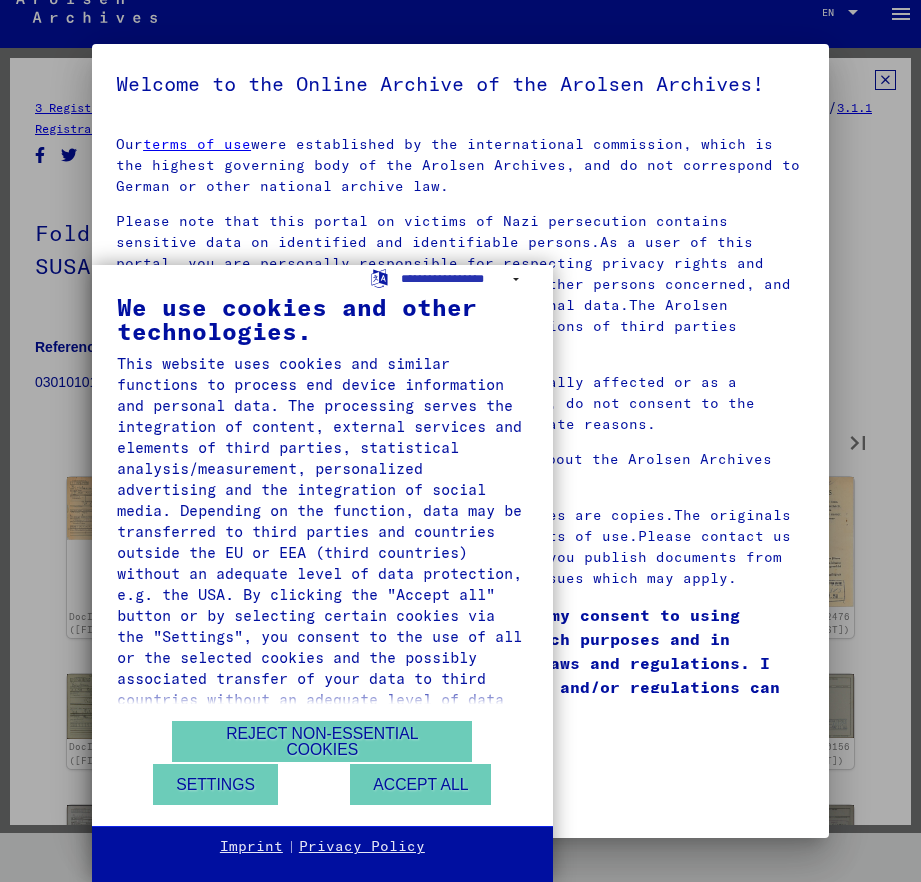 type on "**" 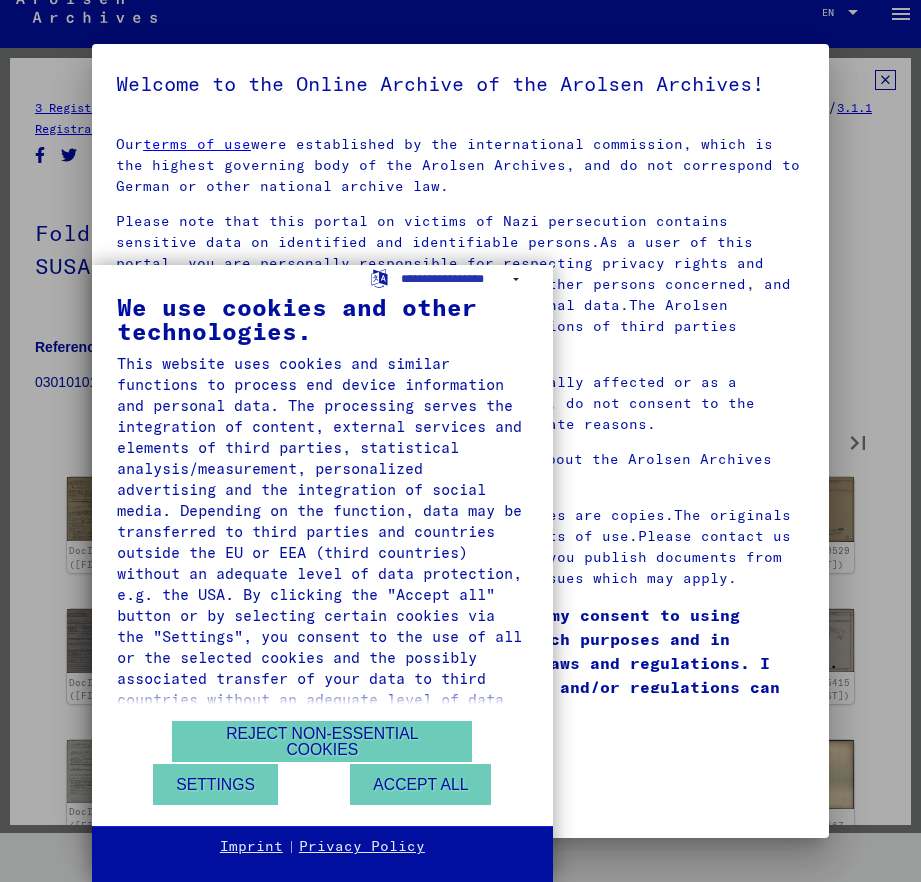 type on "**" 